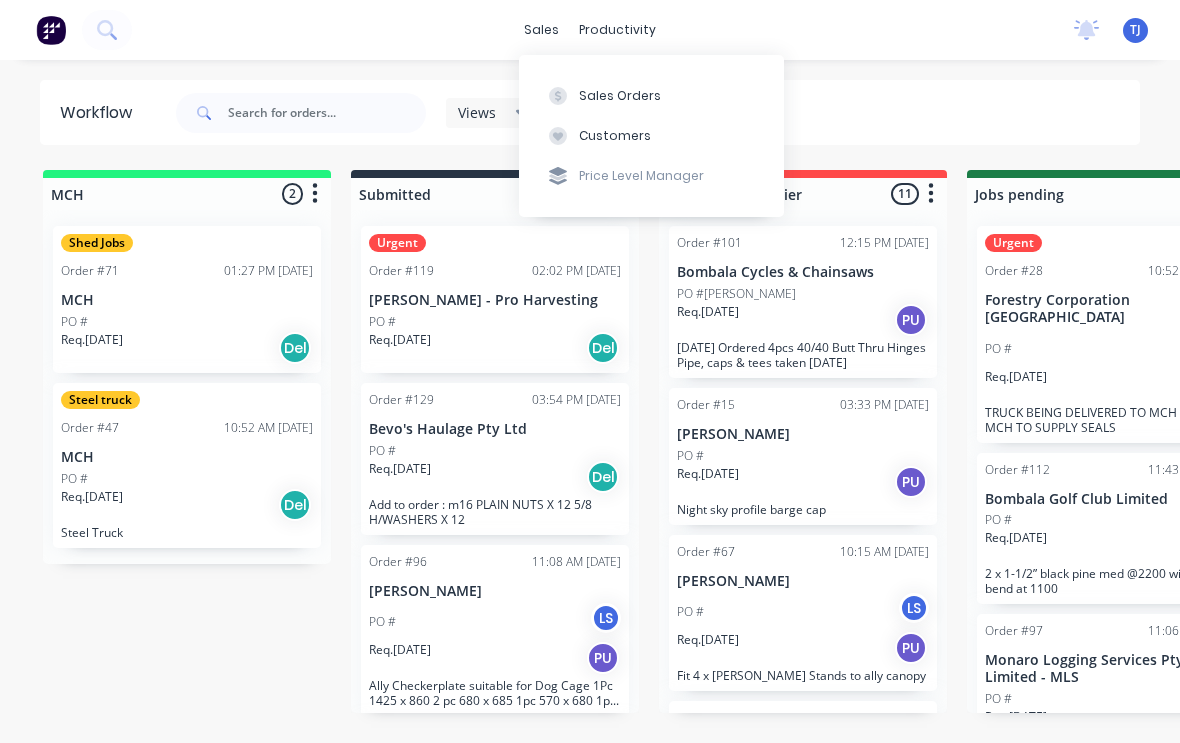 scroll, scrollTop: 0, scrollLeft: 0, axis: both 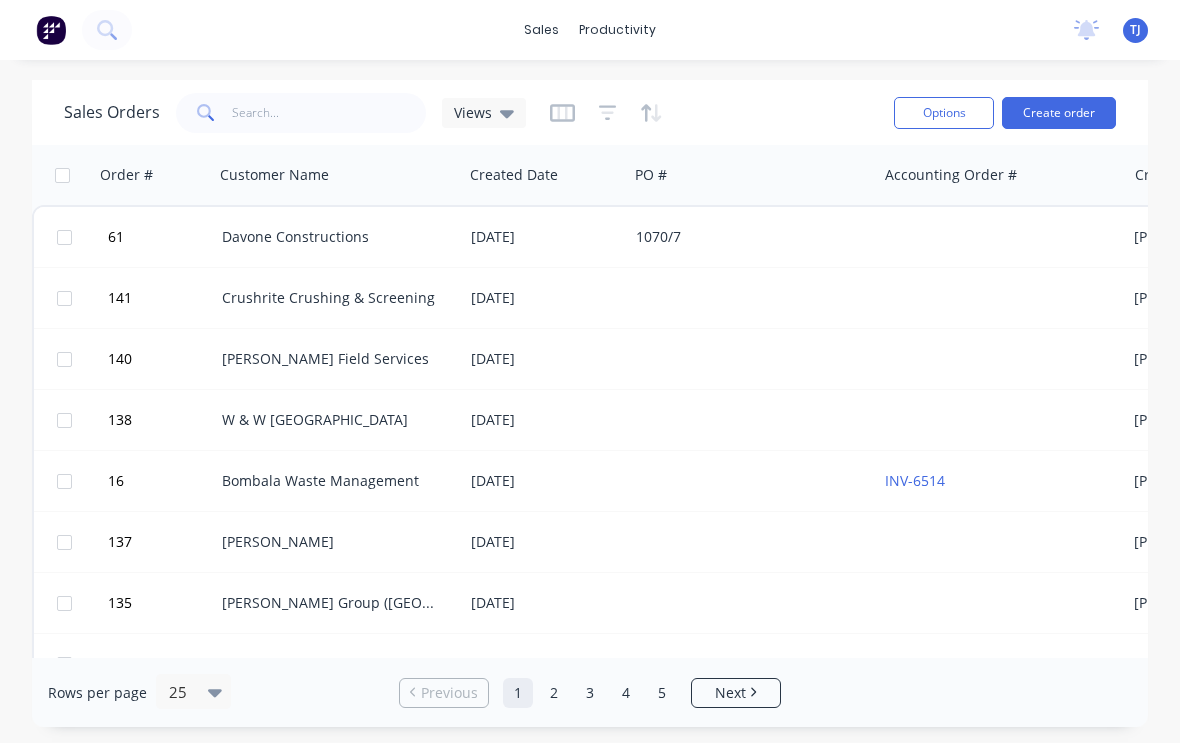 click on "Create order" at bounding box center (1059, 113) 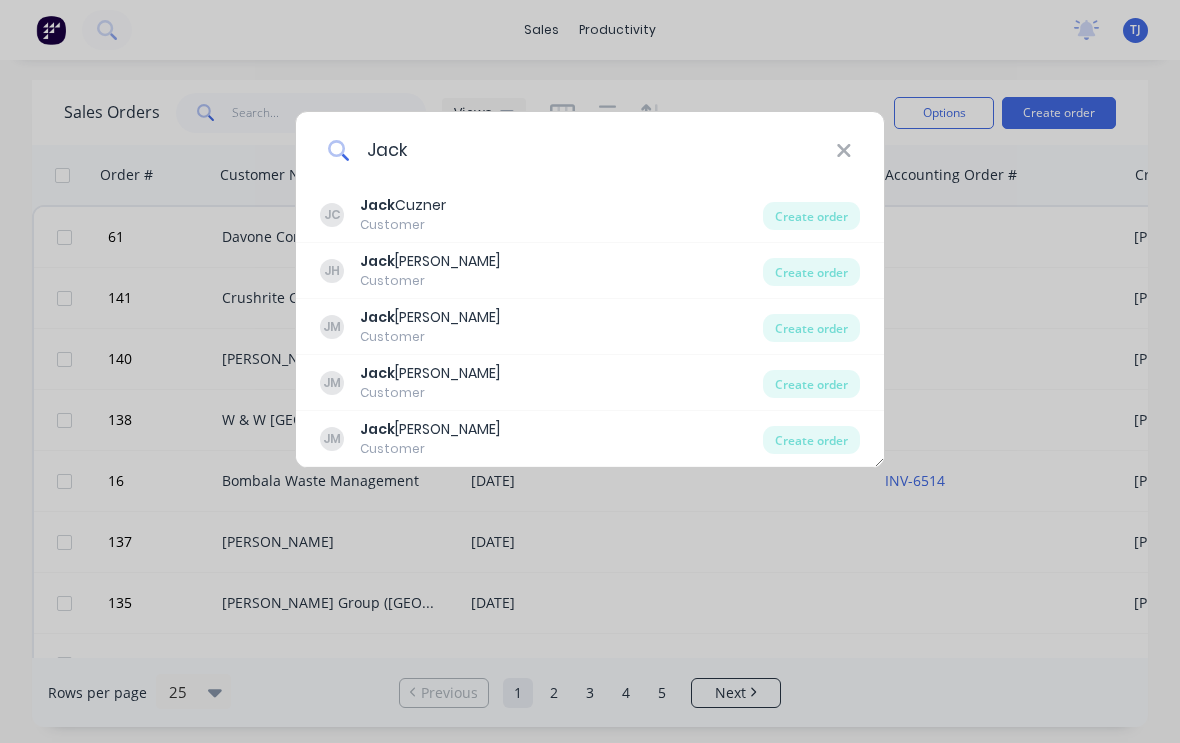type on "Jack" 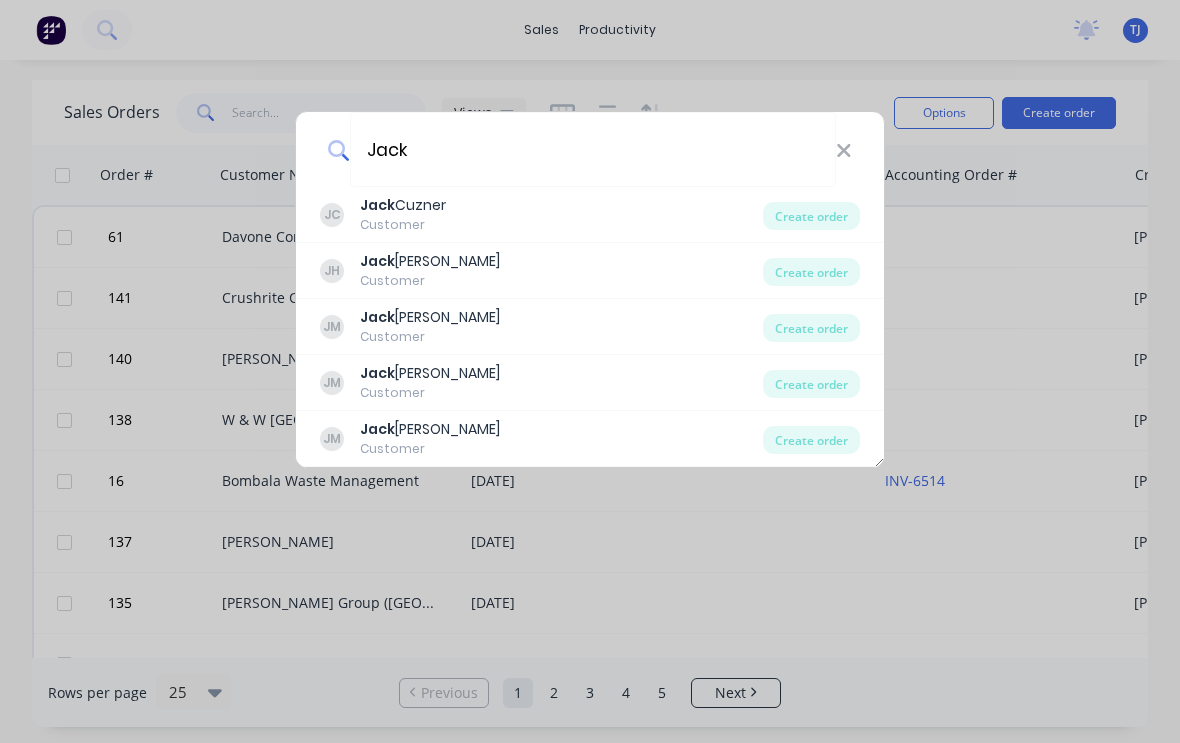 click on "Create order" at bounding box center (811, 328) 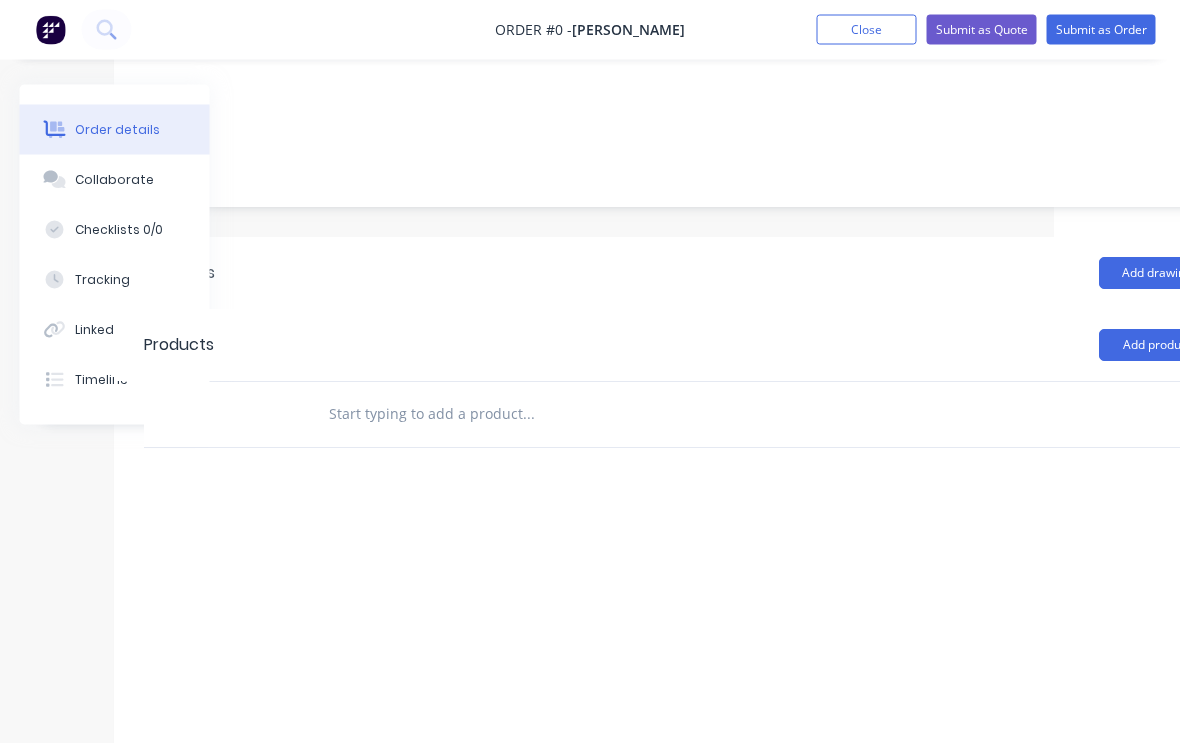 scroll, scrollTop: 360, scrollLeft: 210, axis: both 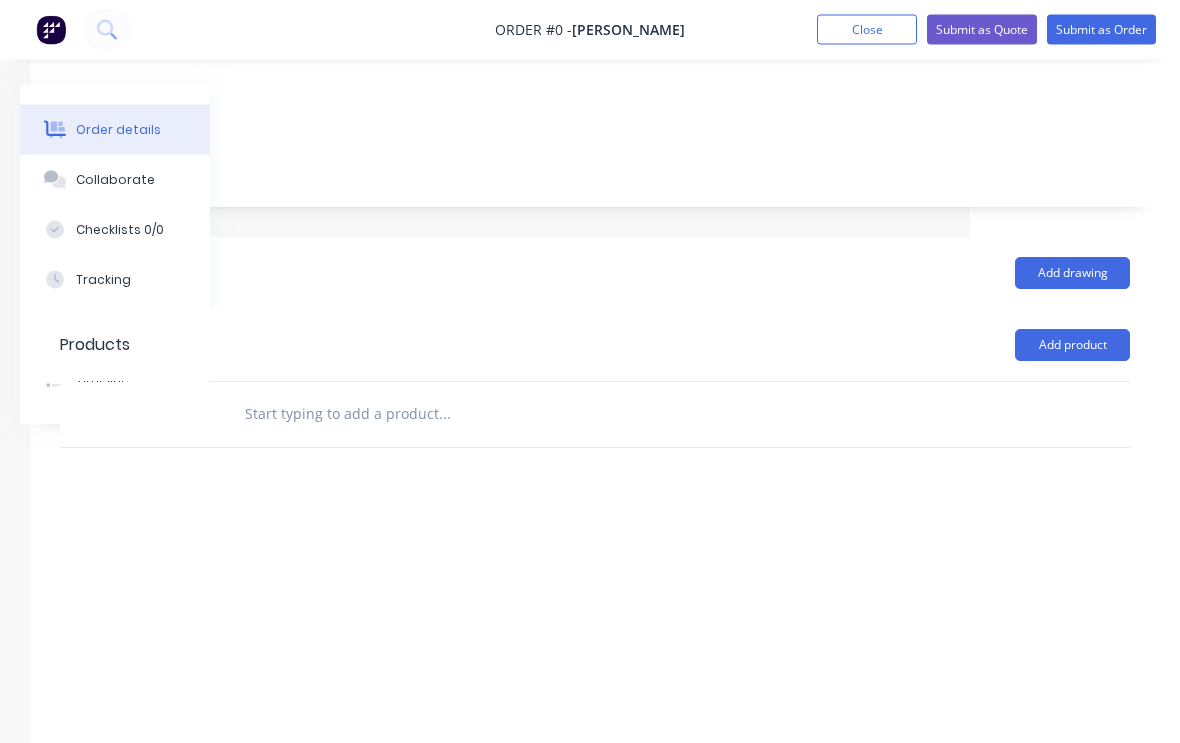 click on "Add product" at bounding box center [1072, 346] 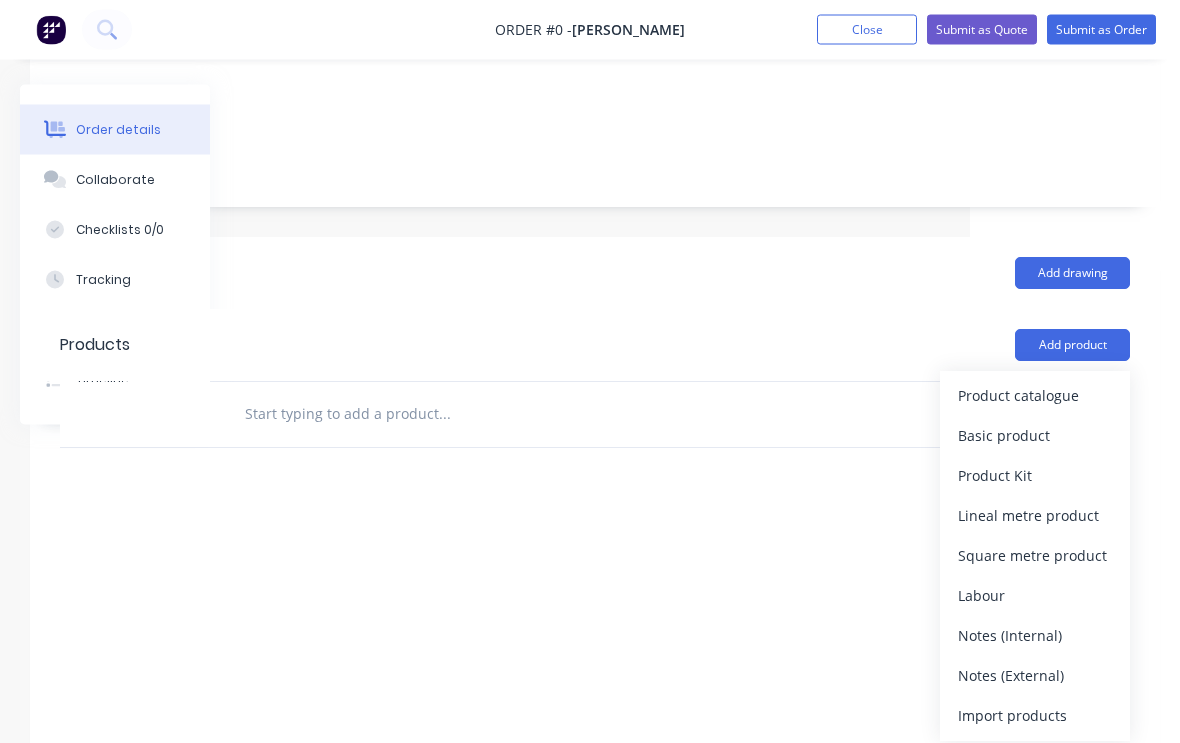 scroll, scrollTop: 360, scrollLeft: 210, axis: both 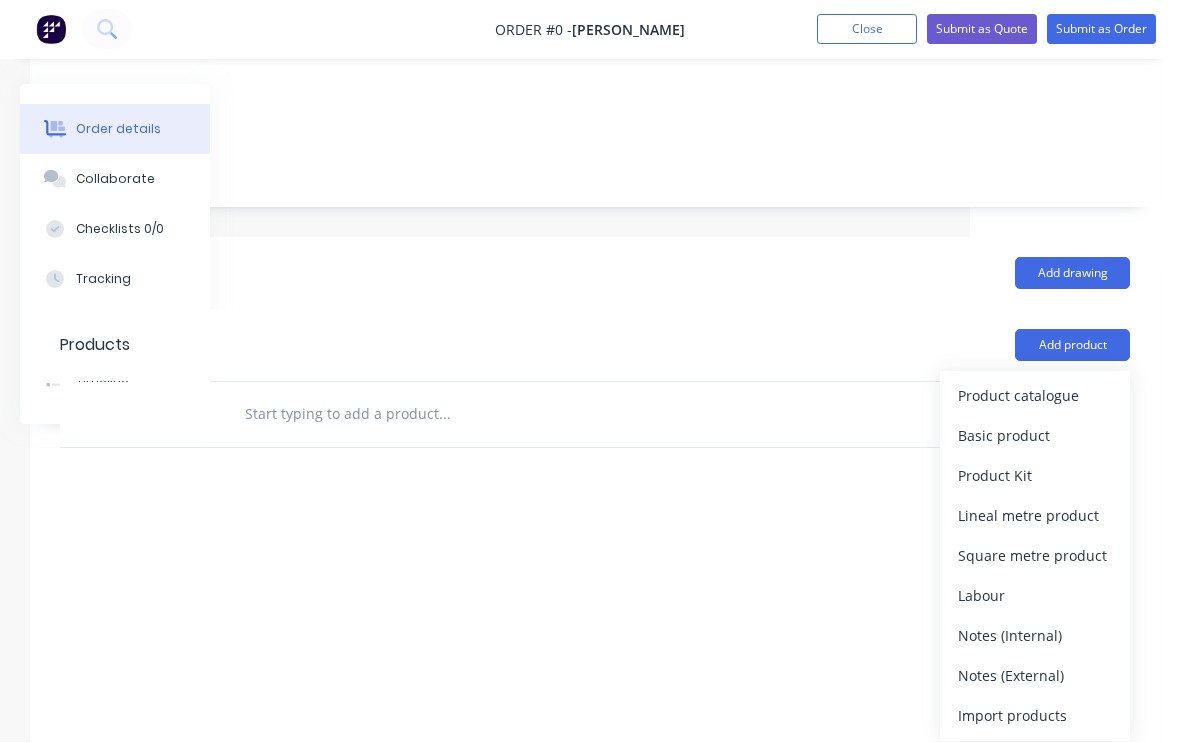 click on "Product catalogue" at bounding box center [1035, 396] 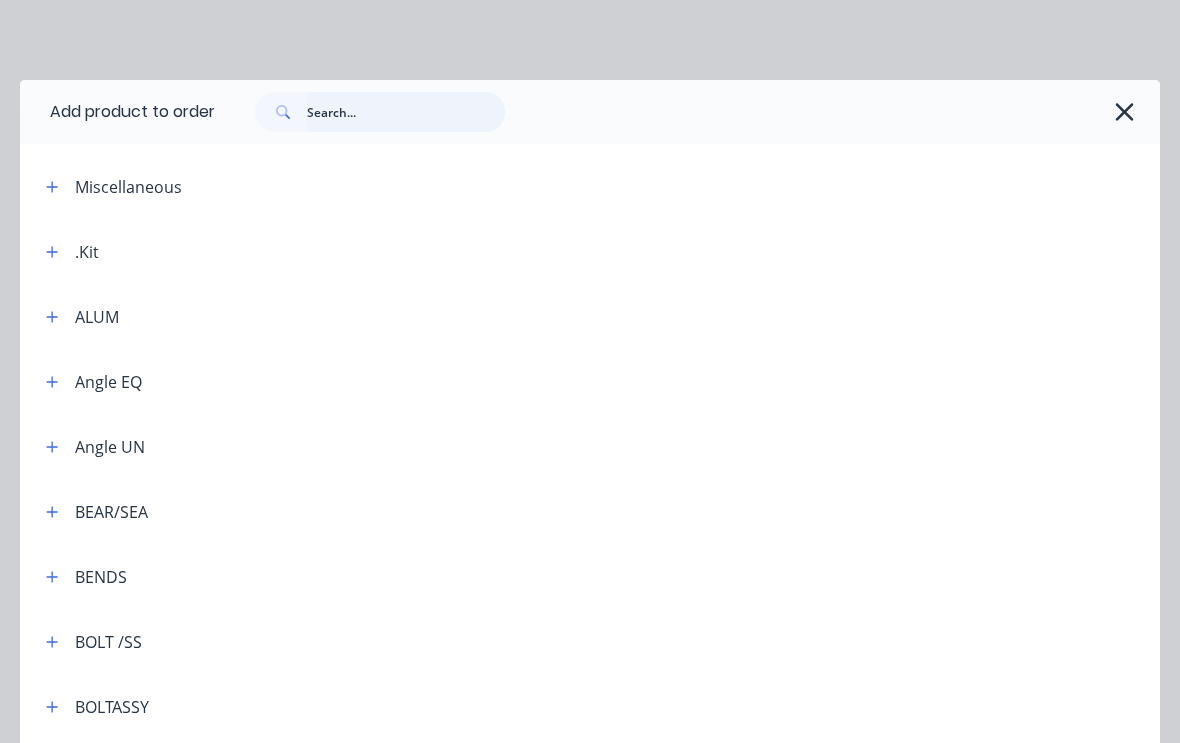 click at bounding box center [406, 112] 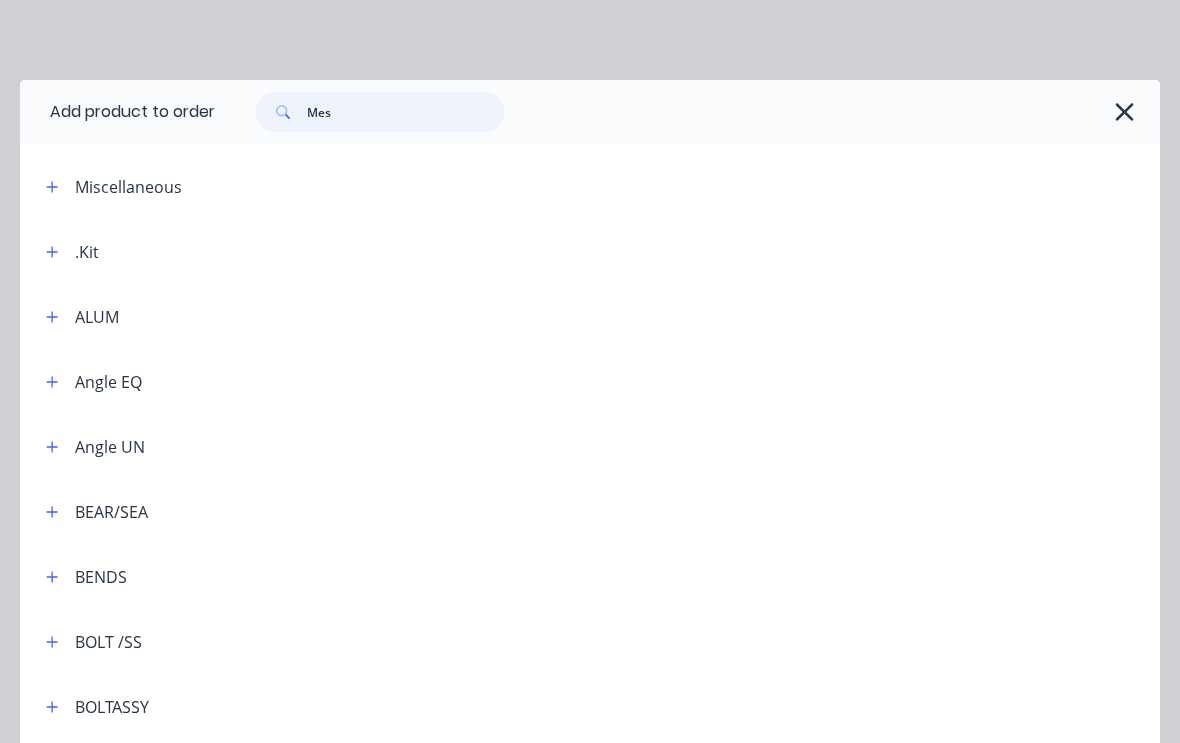 type on "Mesh" 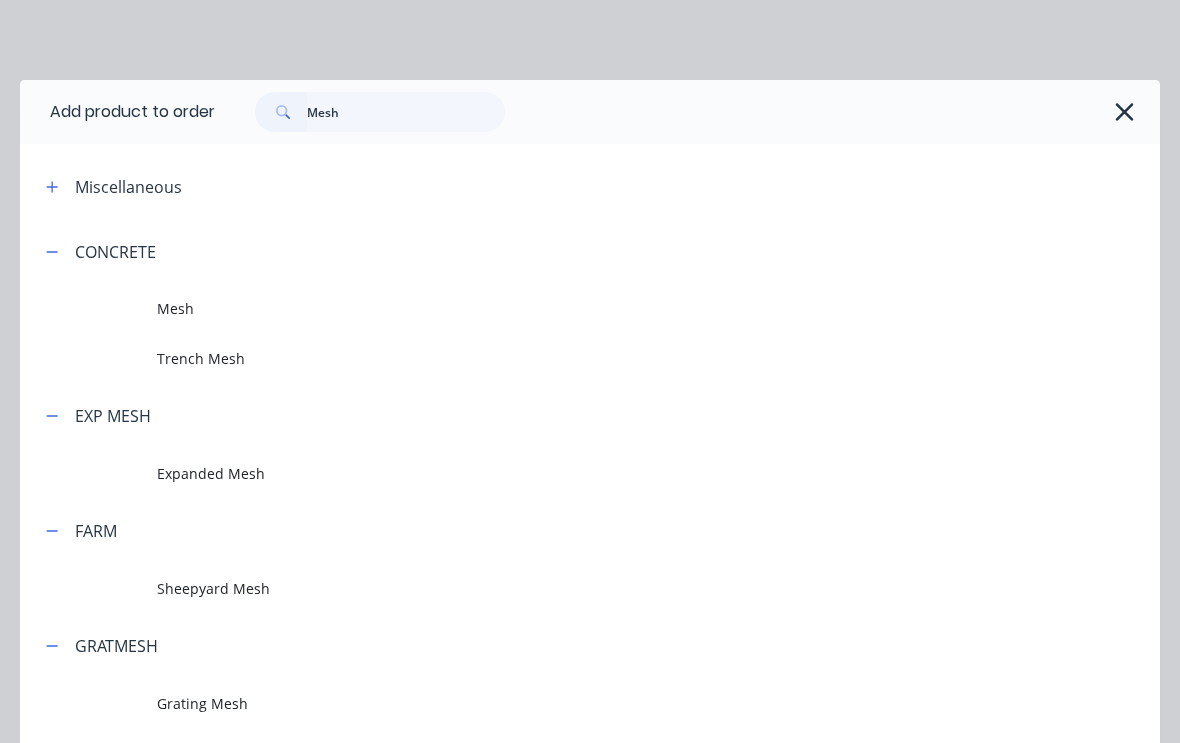 scroll, scrollTop: 361, scrollLeft: 210, axis: both 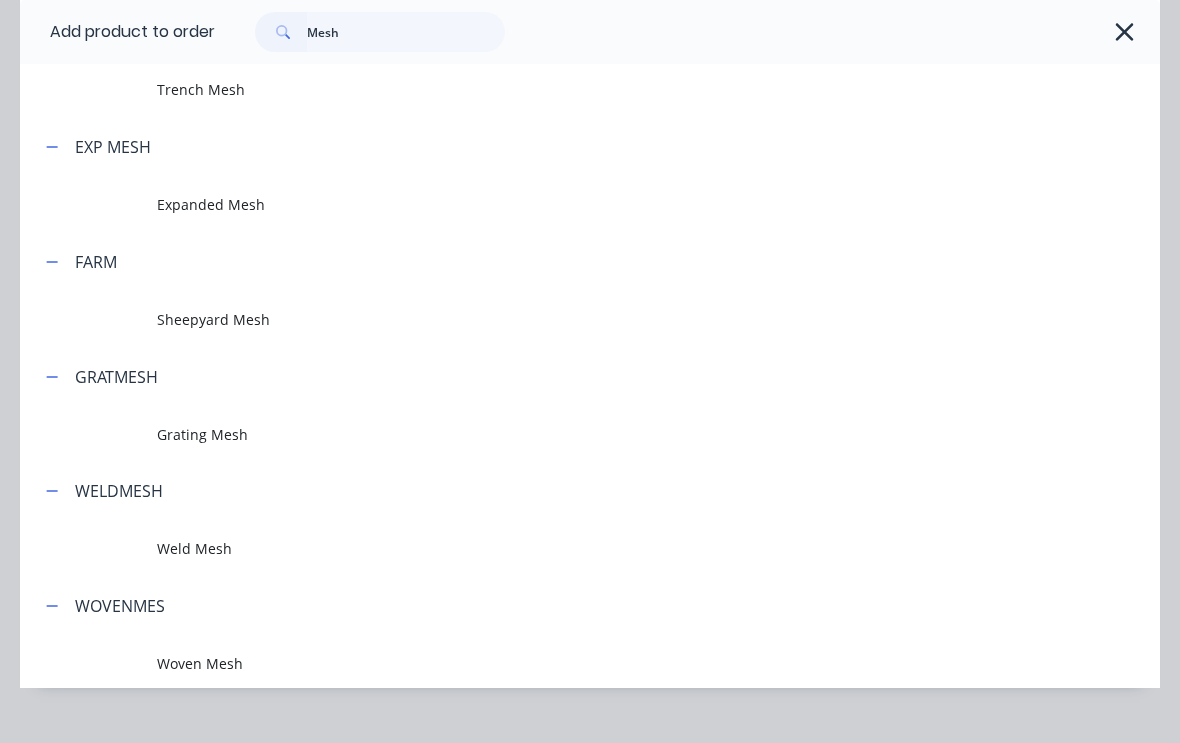 click on "Weld Mesh" at bounding box center (558, 548) 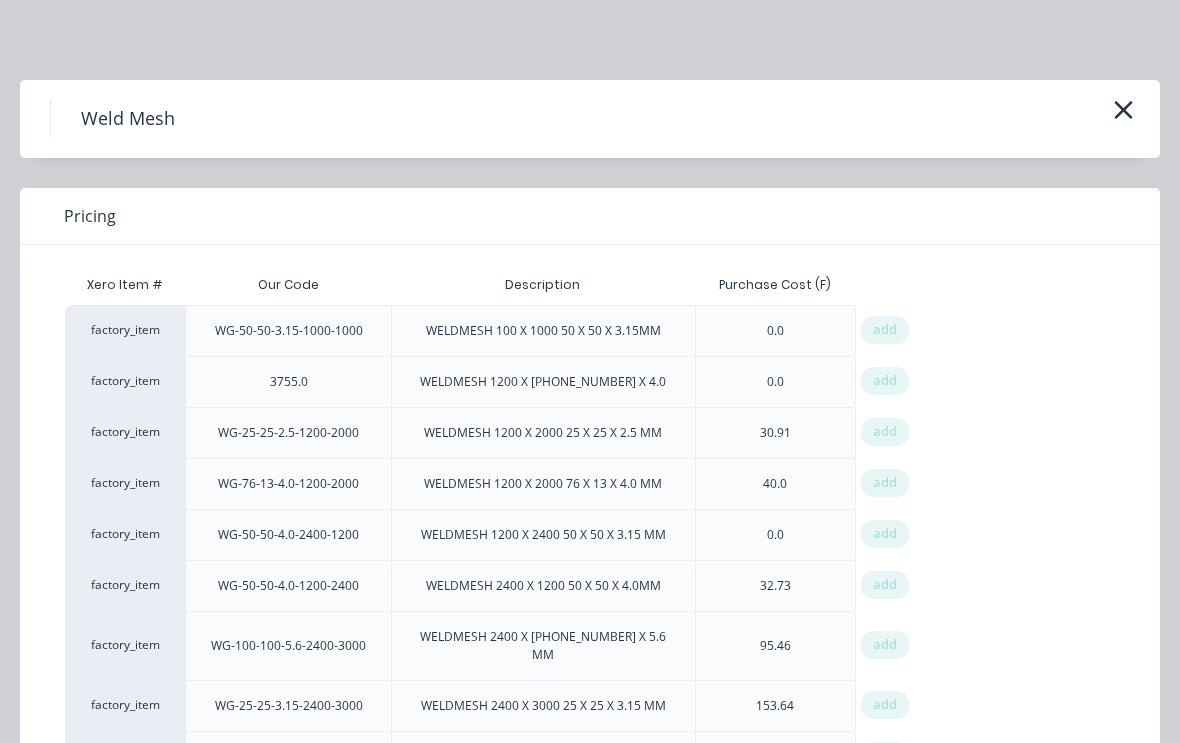click on "add" at bounding box center (885, 330) 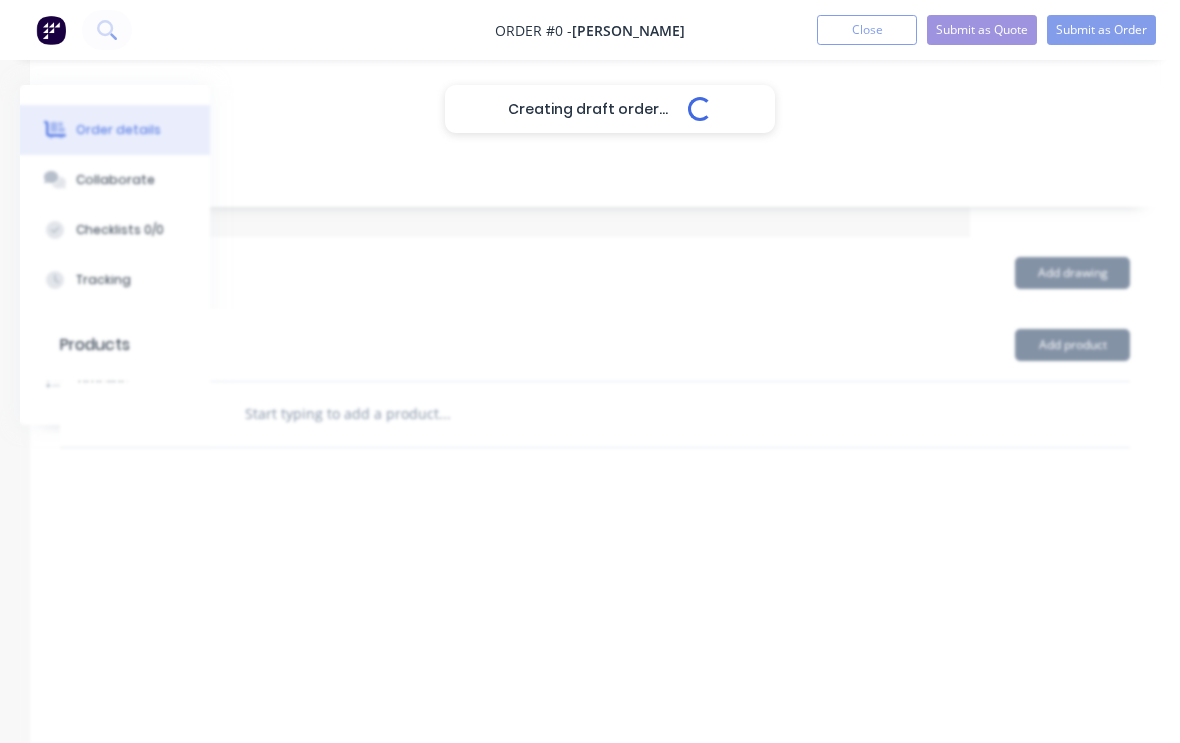 scroll, scrollTop: 360, scrollLeft: 210, axis: both 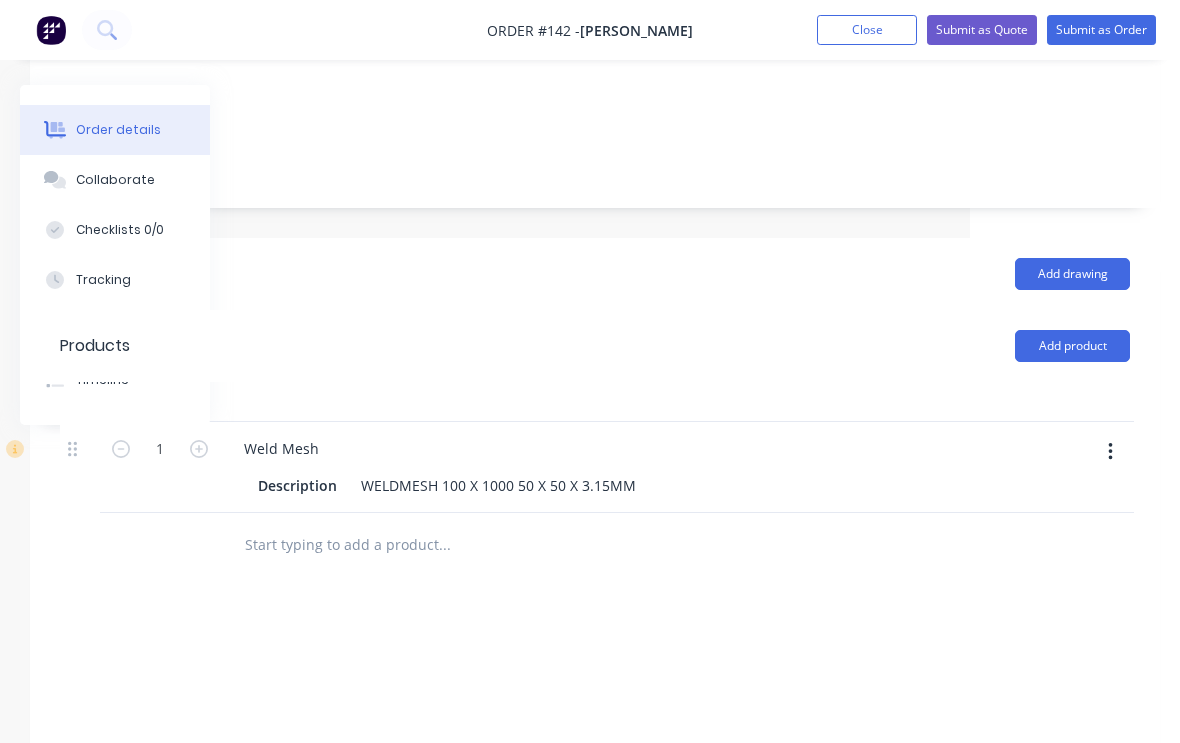 click at bounding box center [1110, 452] 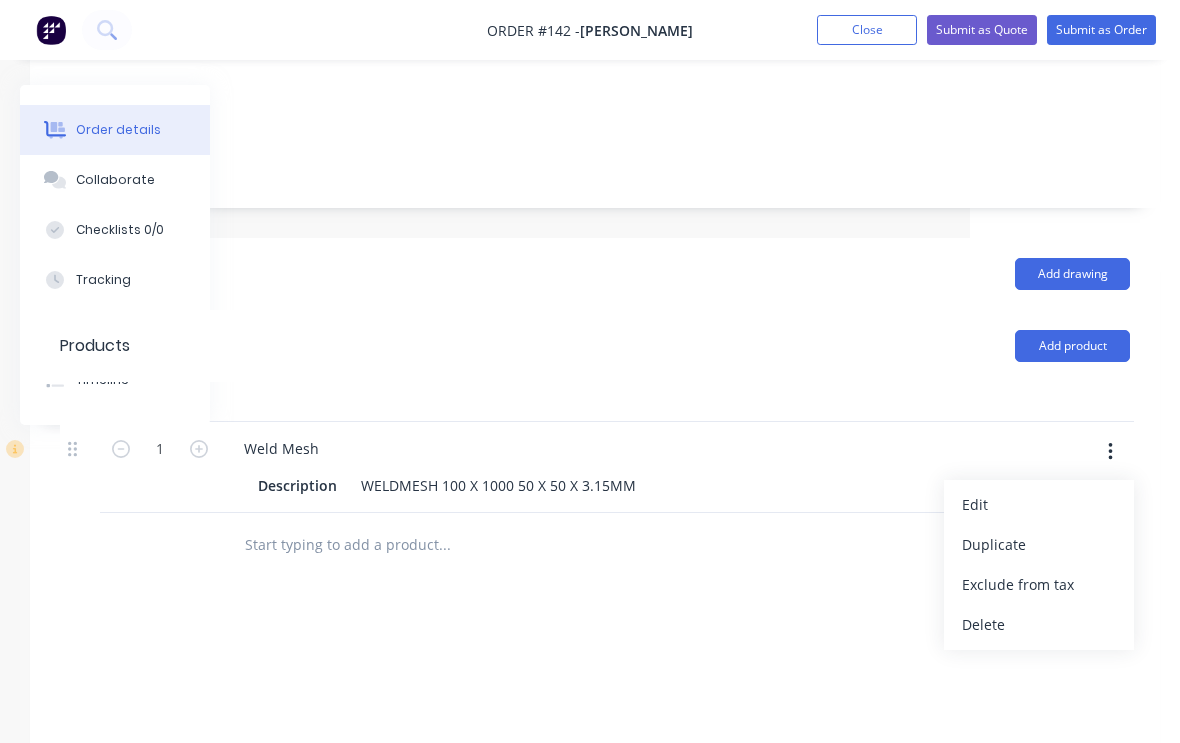 click on "Delete" at bounding box center [1039, 624] 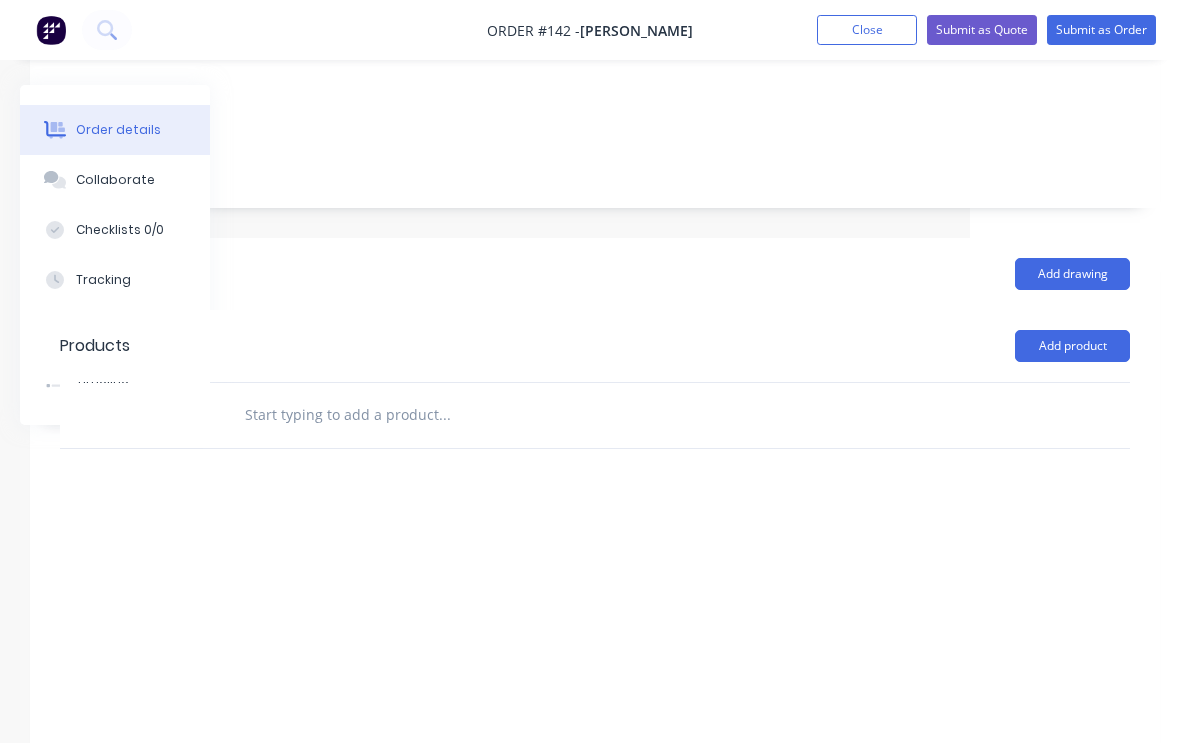 click on "Add product" at bounding box center [1072, 346] 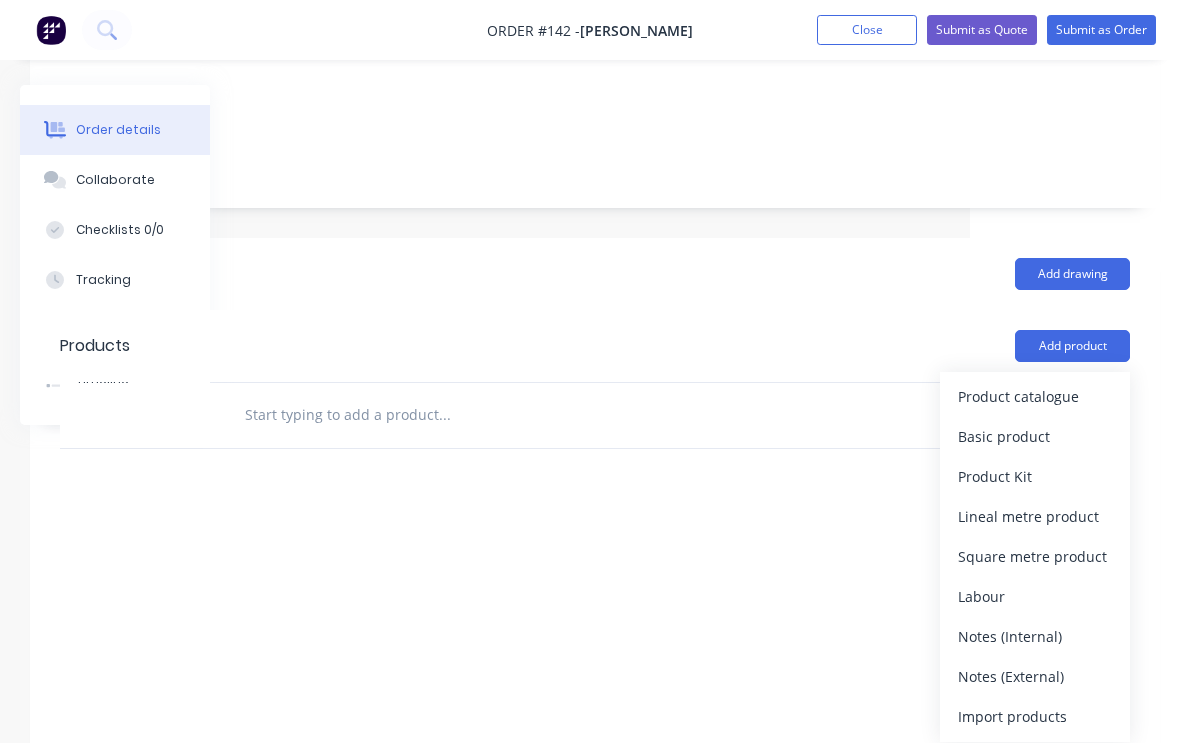 click on "Product catalogue" at bounding box center (1035, 396) 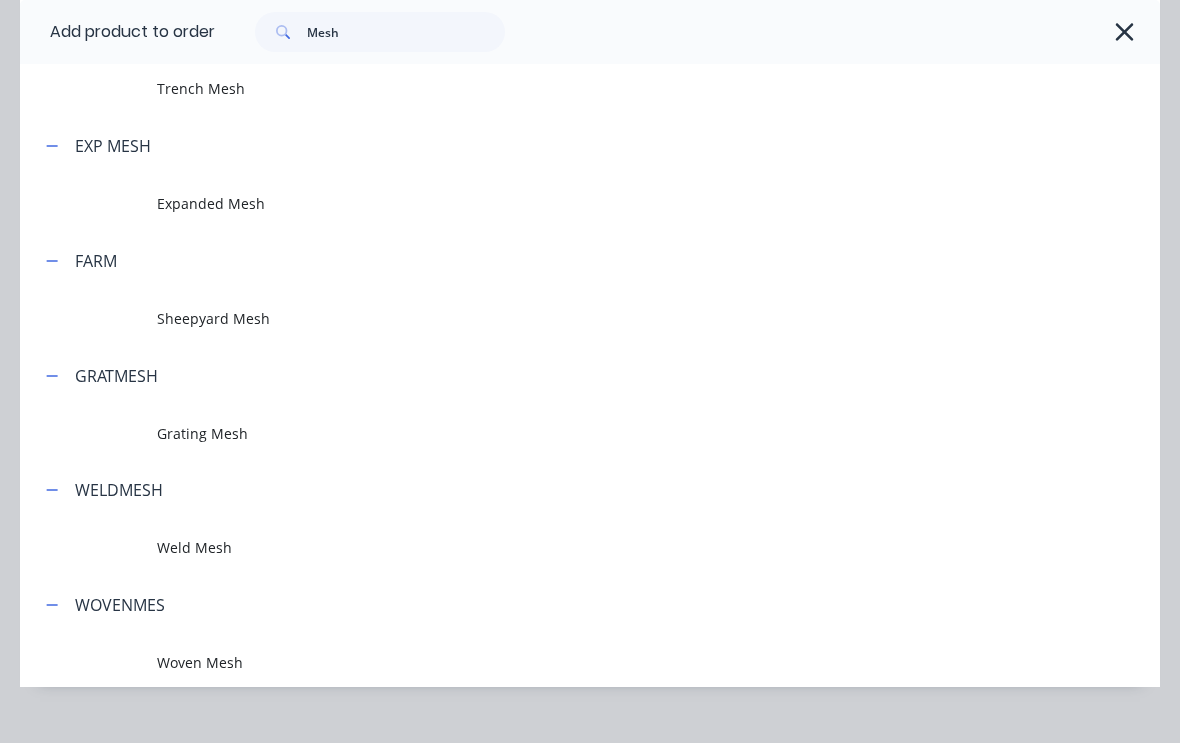 scroll, scrollTop: 269, scrollLeft: 0, axis: vertical 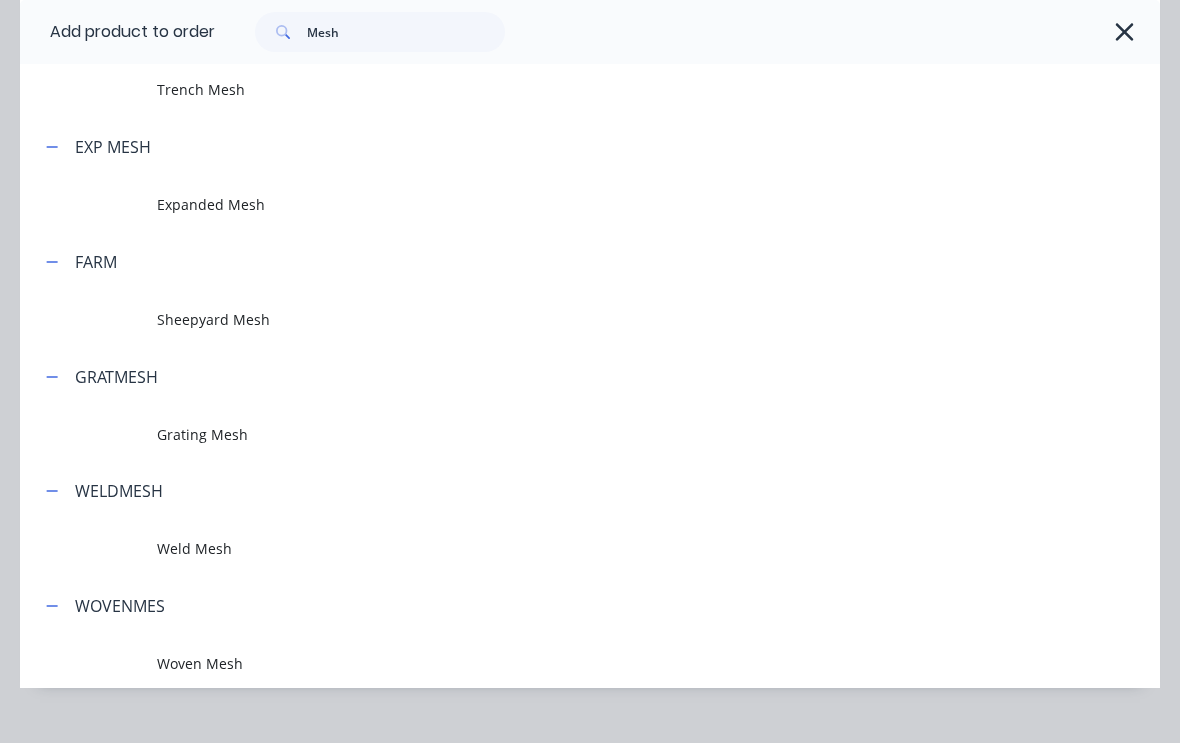 click on "Weld Mesh" at bounding box center [558, 548] 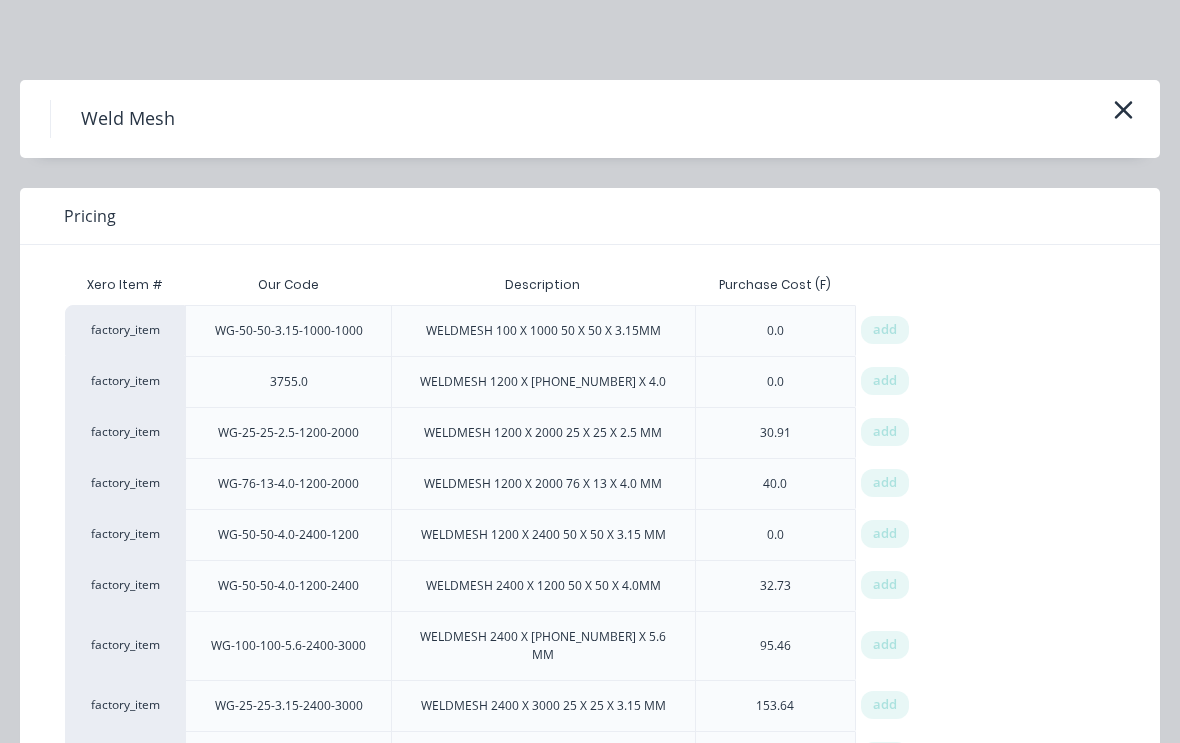 scroll, scrollTop: 0, scrollLeft: 0, axis: both 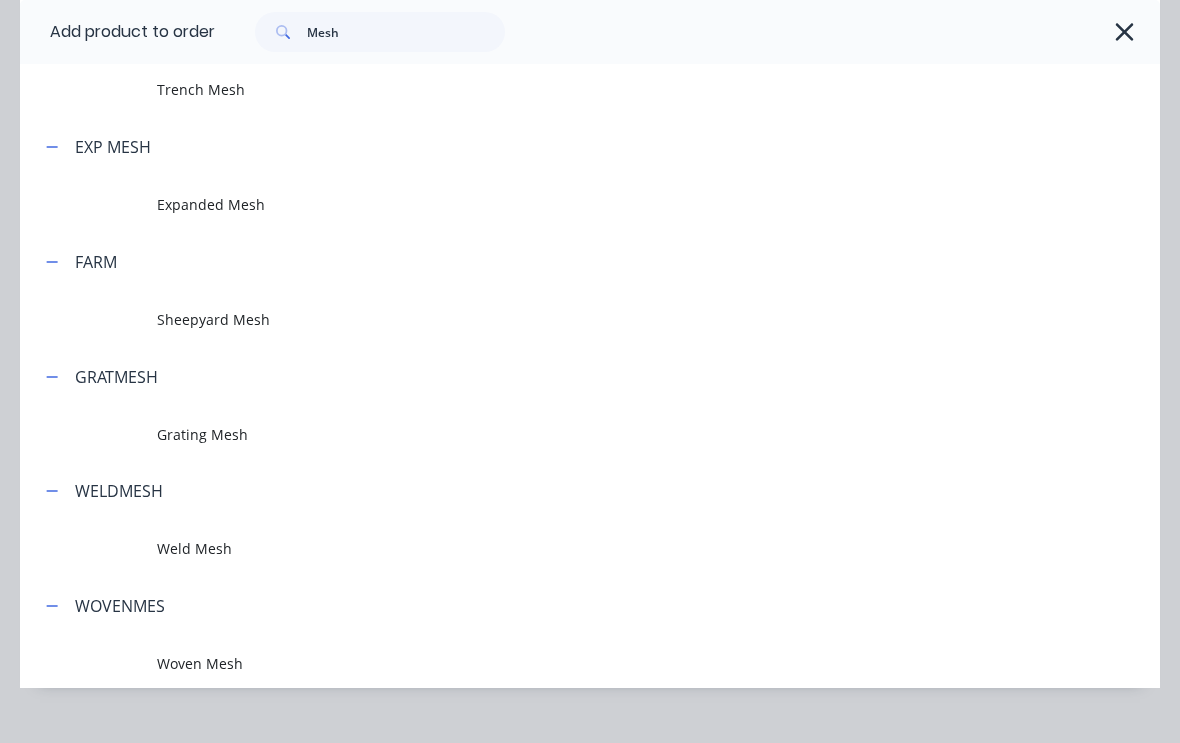 click 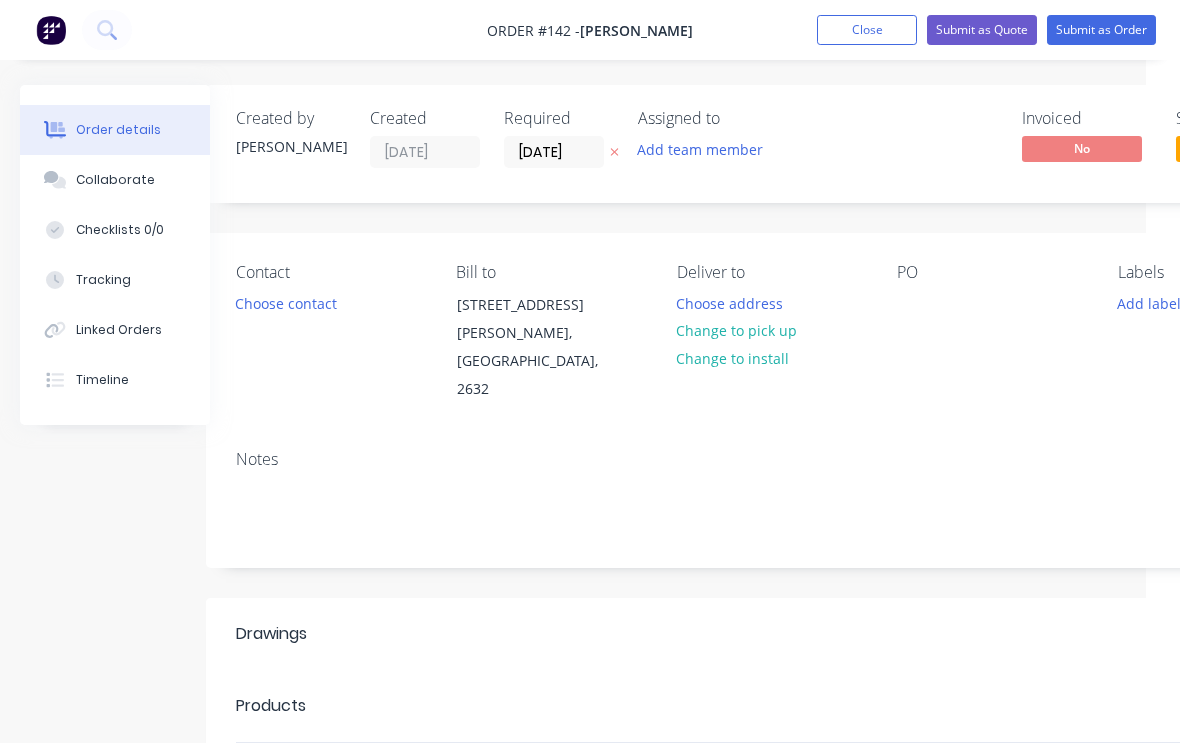 scroll, scrollTop: 0, scrollLeft: 210, axis: horizontal 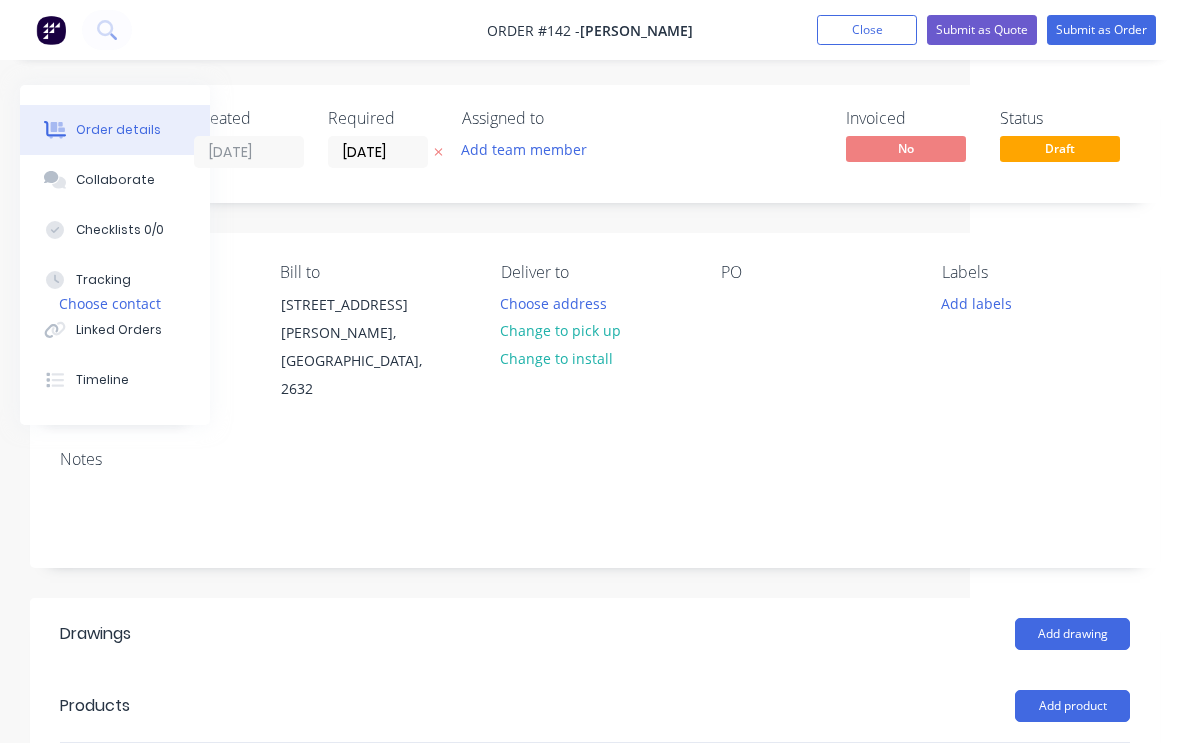click on "Close" at bounding box center (867, 30) 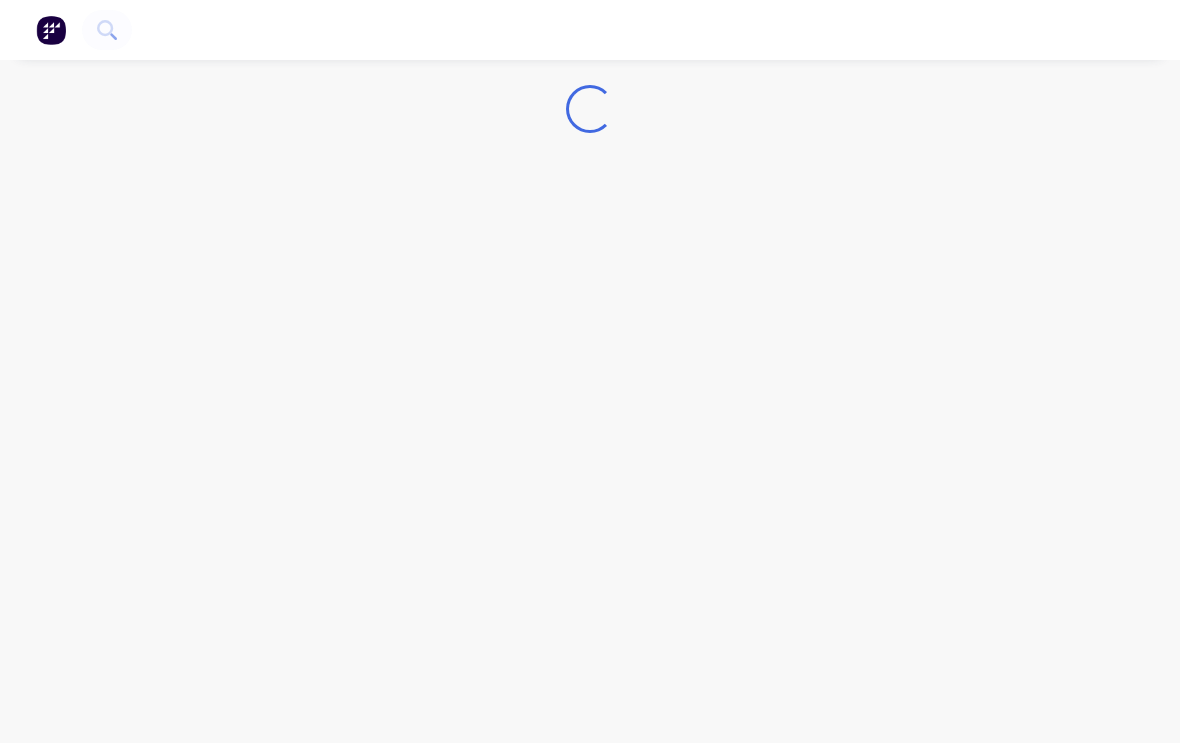 scroll, scrollTop: 0, scrollLeft: 0, axis: both 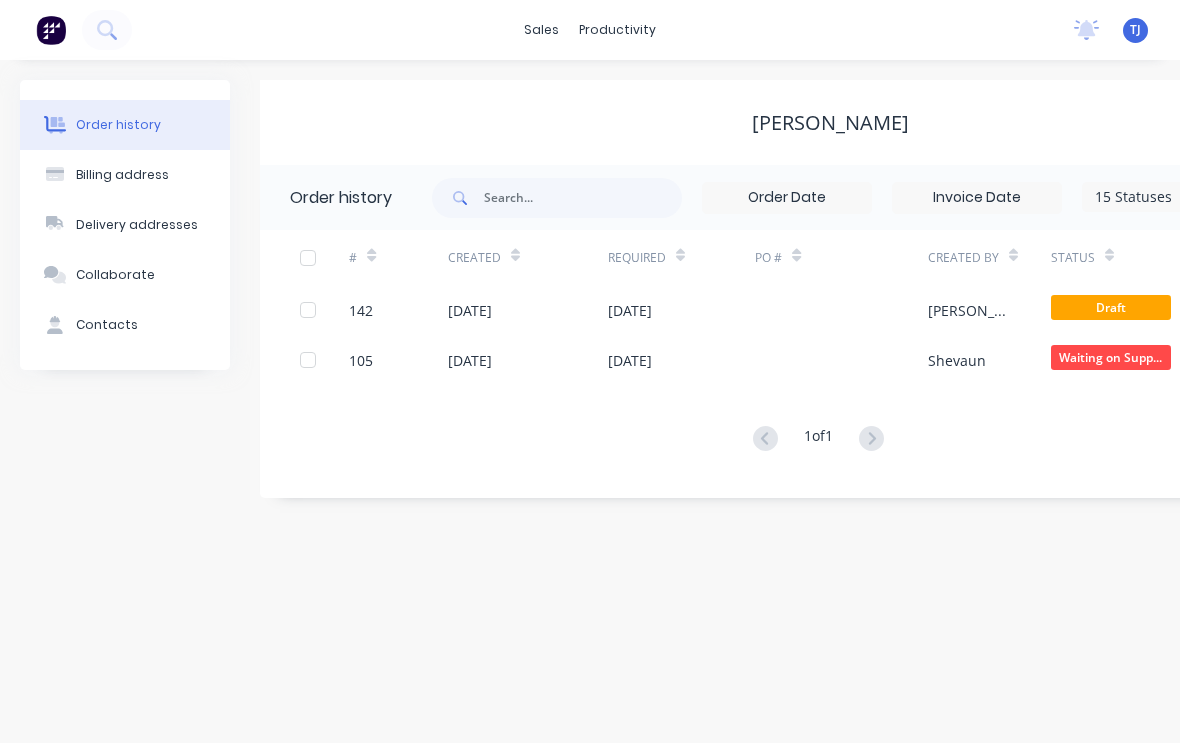 click at bounding box center (308, 310) 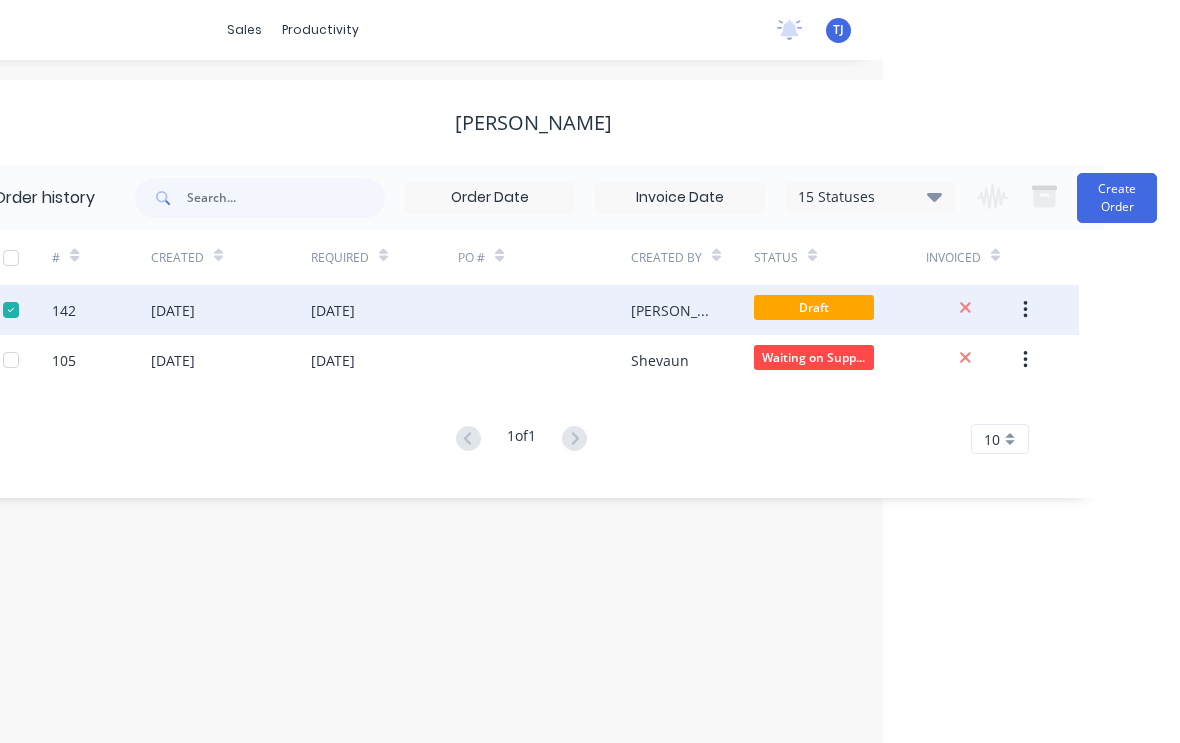 scroll, scrollTop: 0, scrollLeft: 304, axis: horizontal 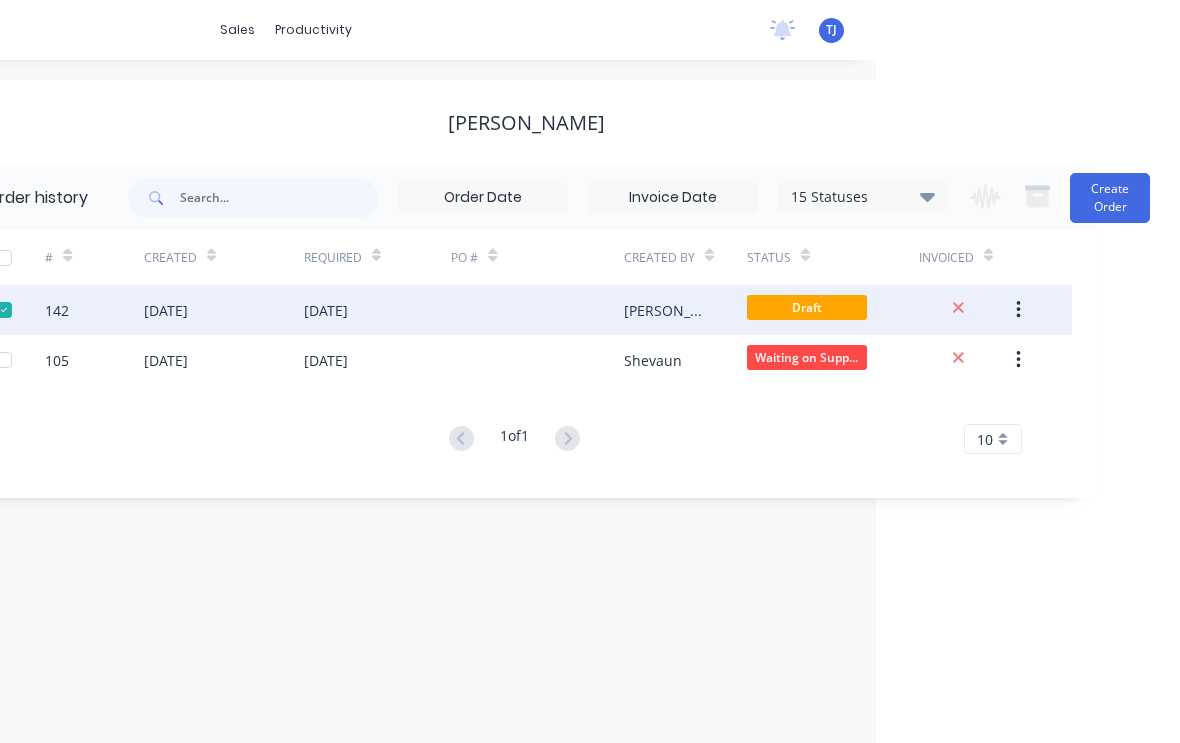 click 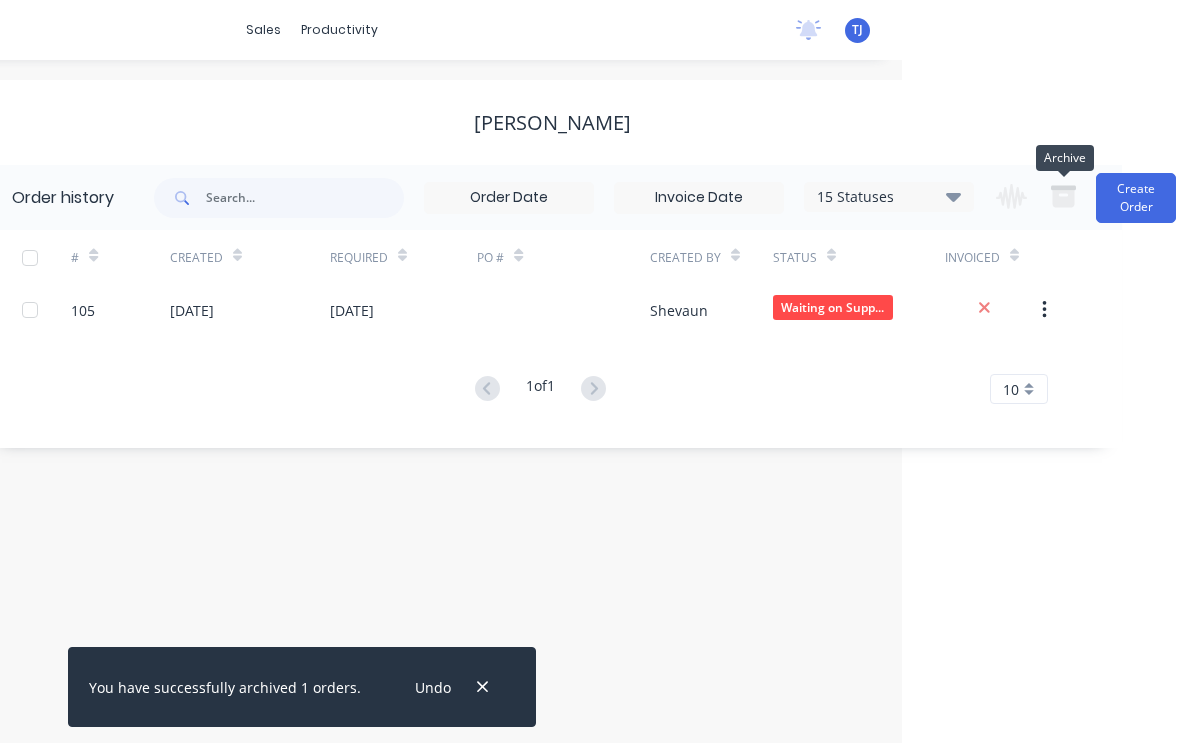 scroll, scrollTop: 0, scrollLeft: 304, axis: horizontal 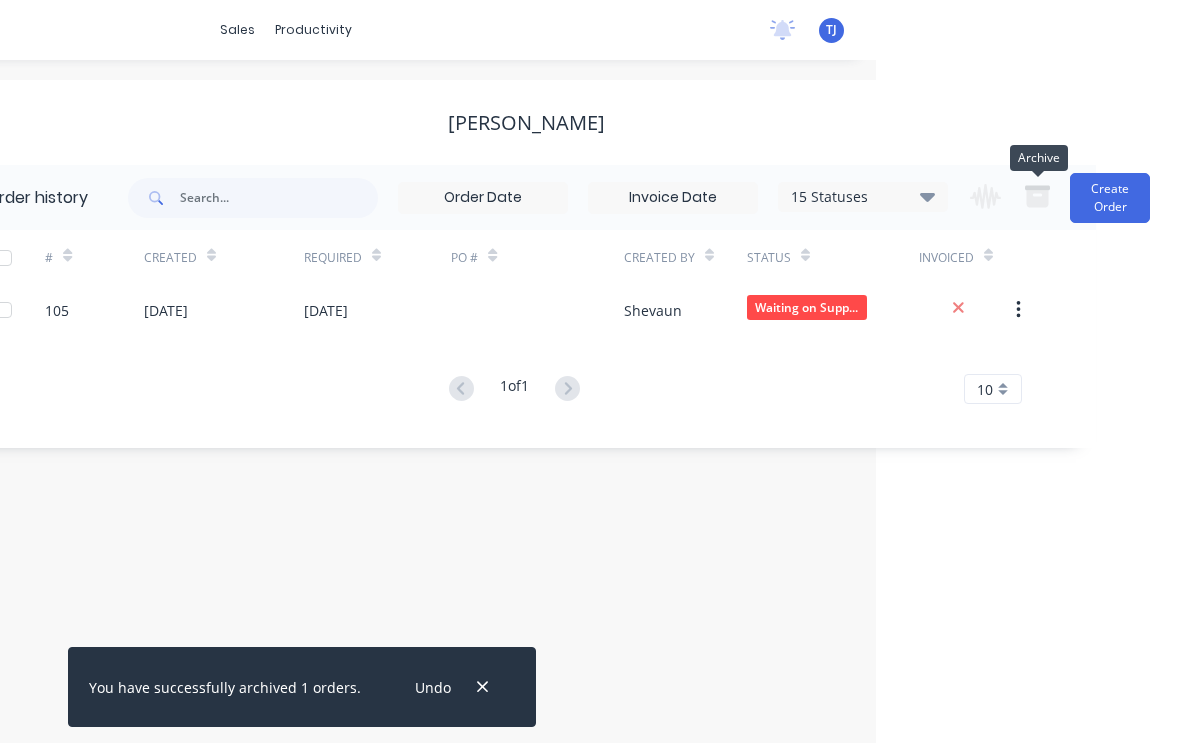 click on "sales productivity sales Sales Orders Customers Price Level Manager productivity Workflow Planner Delivery Scheduling Timesheets No new notifications Mark all as read You have no notifications TJ MCH Welding & Engineering Pty ... [PERSON_NAME] Standard User (No Pricing) Profile Sign out Order history Billing address Delivery addresses Collaborate Contacts [PERSON_NAME] Order history 15 Statuses Invoice Status Invoiced Not Invoiced Partial Order Status All Archived Draft Quote MCH Submitted Waiting on Supplier Jobs pending In Production Job completed Ready for Delivery Completed: ready for invoicing  Delivered Picked Up 15 Statuses Invoice Status Invoiced Not Invoiced Partial Order Status All Archived Draft Quote MCH Submitted Waiting on Supplier Jobs pending In Production Job completed Ready for Delivery Completed: ready for invoicing  Delivered Picked Up Change order status MCH Submitted Waiting on Supplier Jobs pending In Production Job completed Ready for Delivery Completed: ready for invoicing  Delivered" at bounding box center [286, 371] 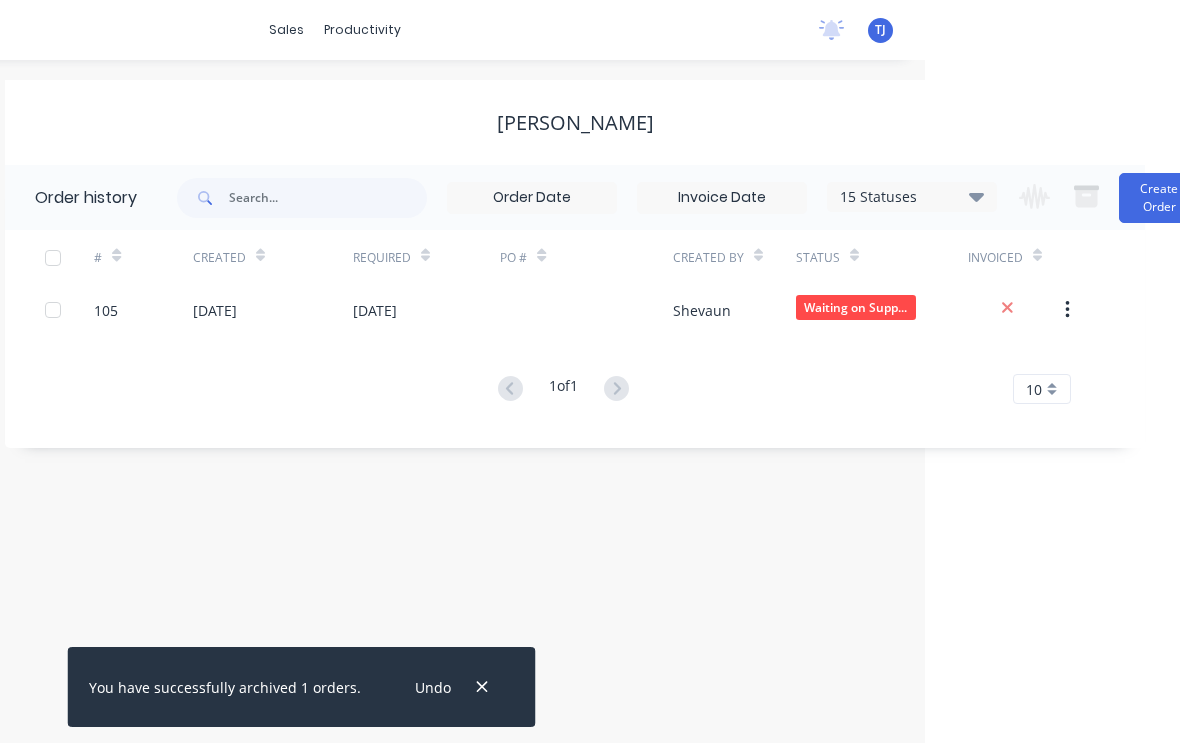 scroll, scrollTop: 0, scrollLeft: 0, axis: both 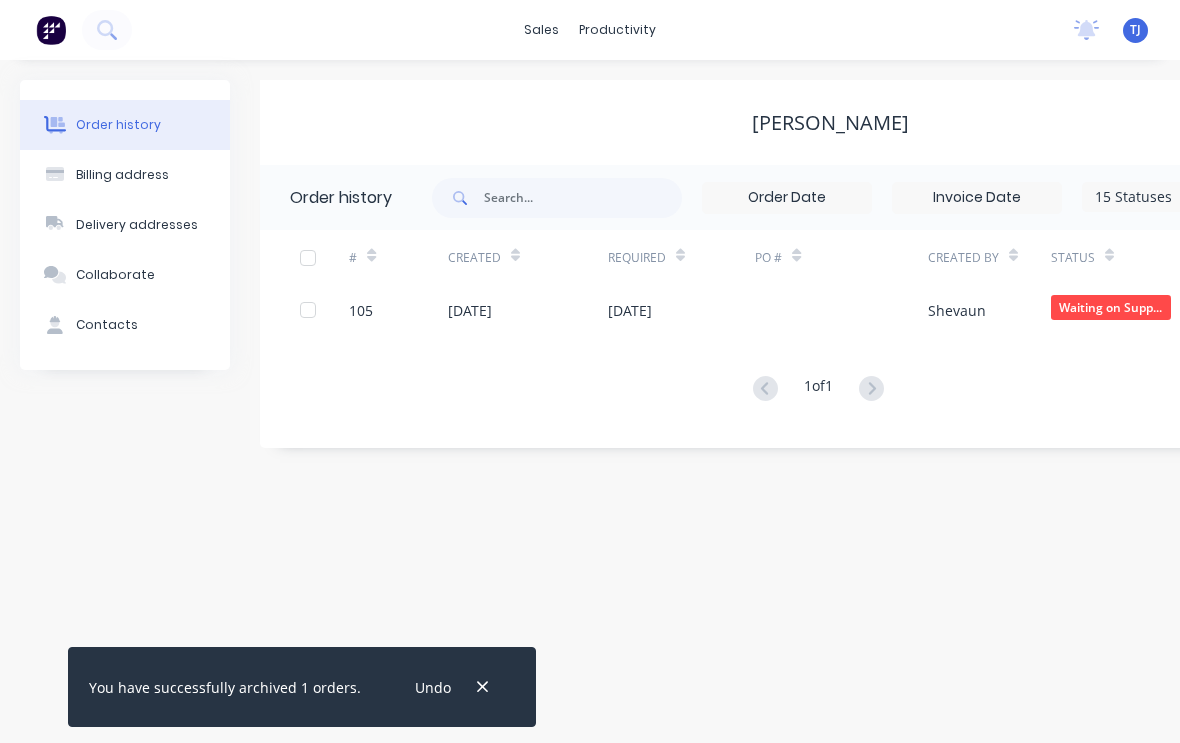 click 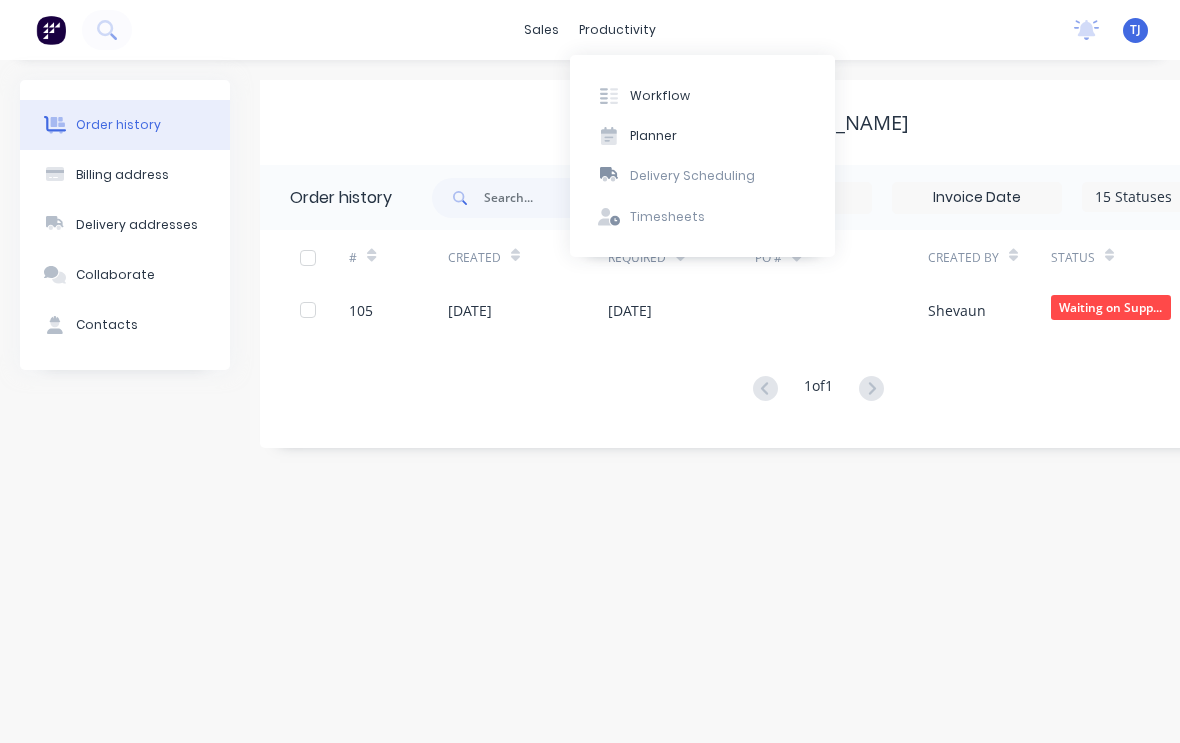 click on "Workflow" at bounding box center (660, 96) 